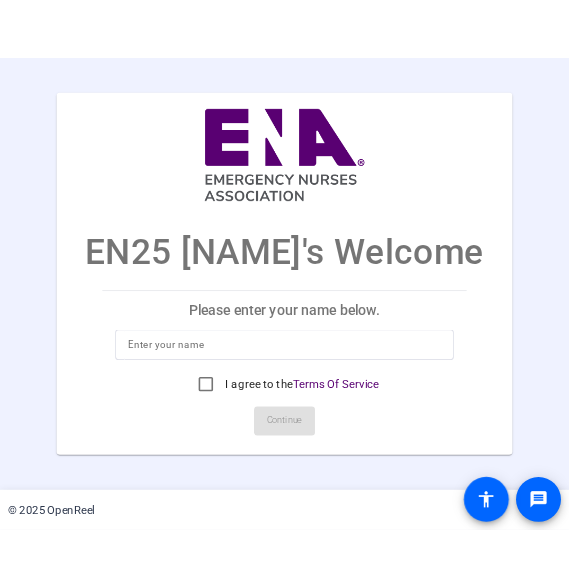 scroll, scrollTop: 0, scrollLeft: 0, axis: both 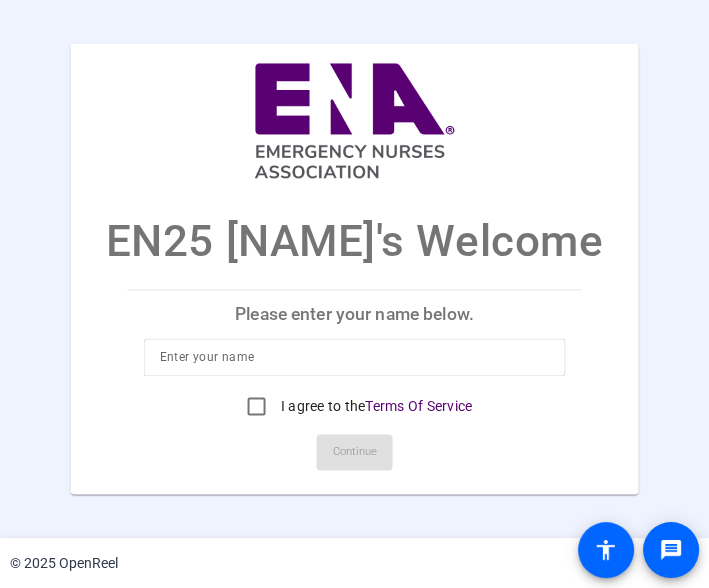 click at bounding box center (355, 358) 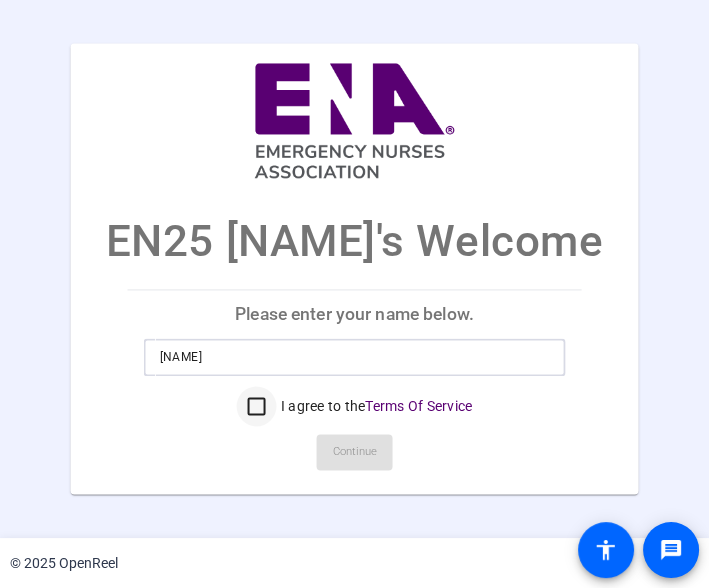 type on "ryan" 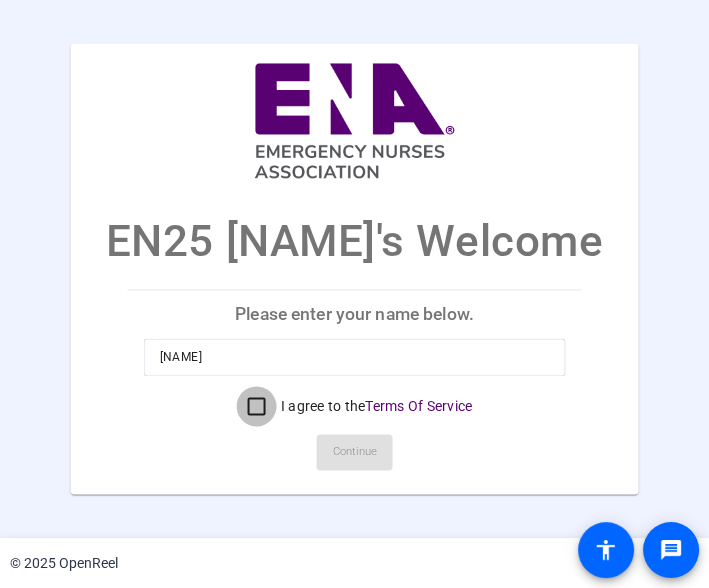 click on "I agree to the  Terms Of Service" at bounding box center [257, 407] 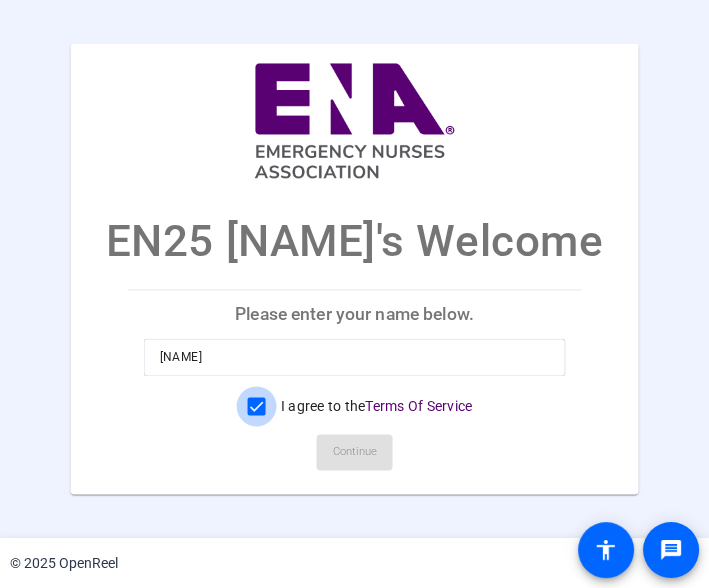 checkbox on "true" 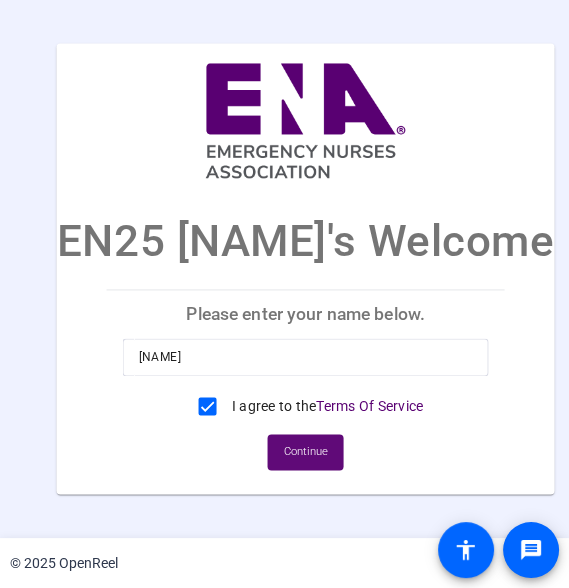 click on "Continue" 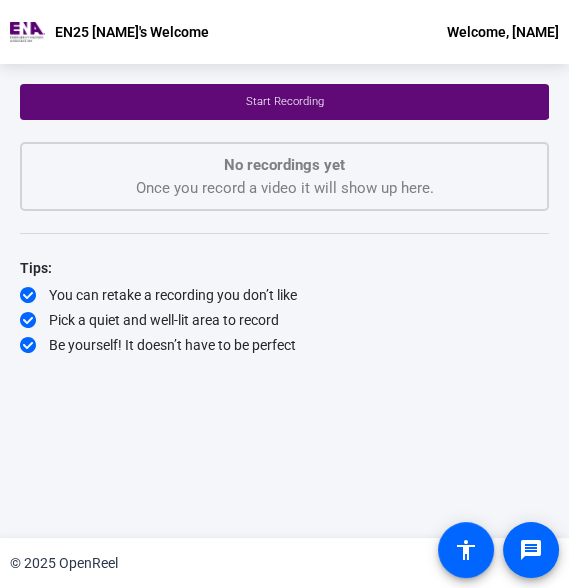 click on "Start Recording" 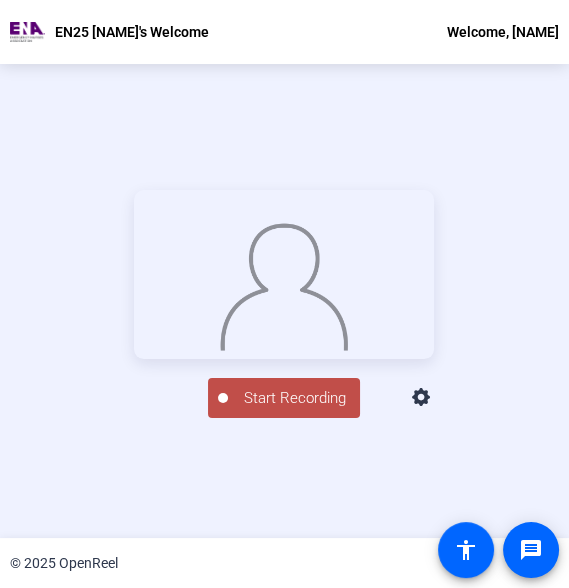 scroll, scrollTop: 95, scrollLeft: 0, axis: vertical 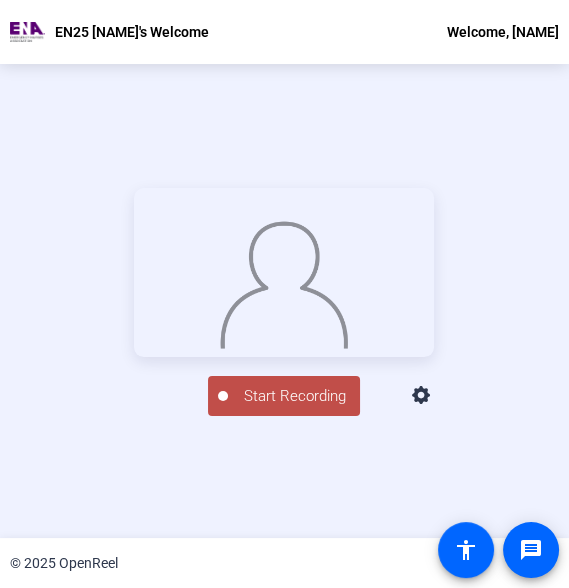 click on "Start Recording" 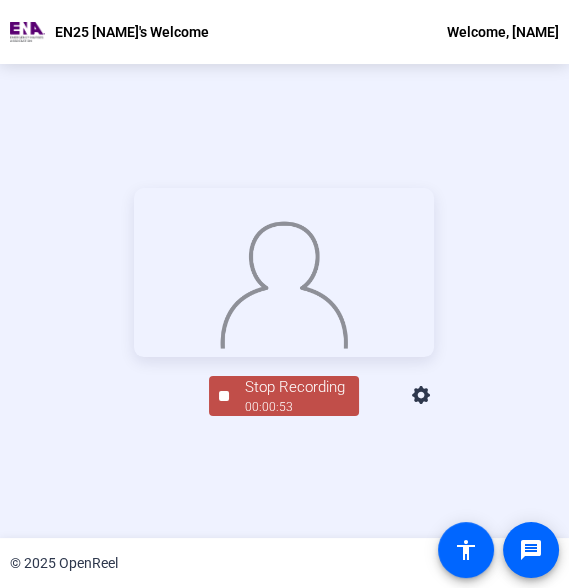 click on "Stop Recording" 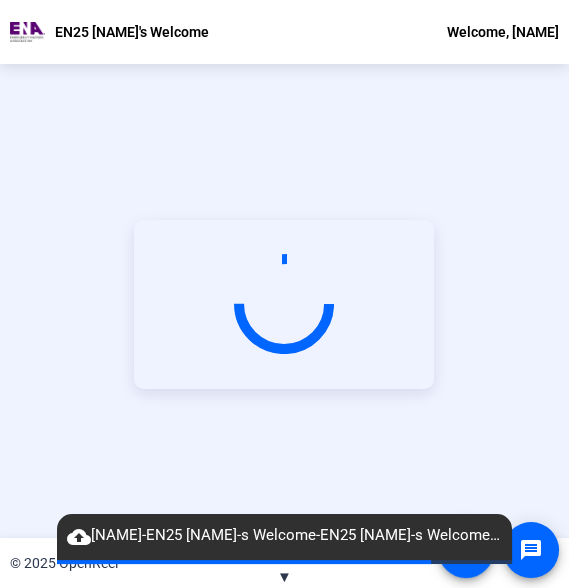 scroll, scrollTop: 95, scrollLeft: 0, axis: vertical 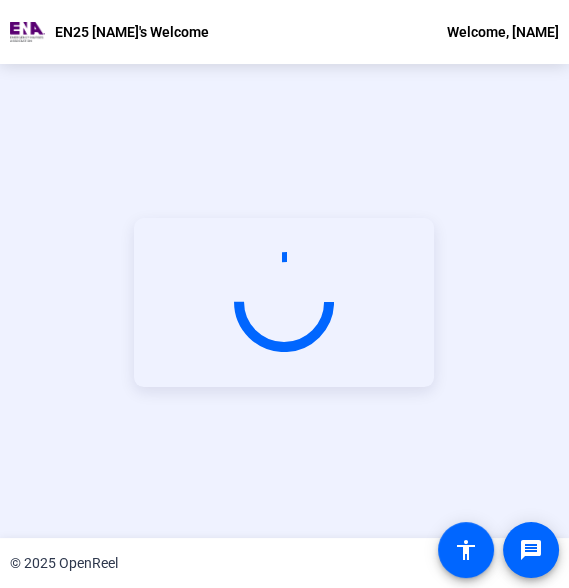 drag, startPoint x: 304, startPoint y: 352, endPoint x: 302, endPoint y: 364, distance: 12.165525 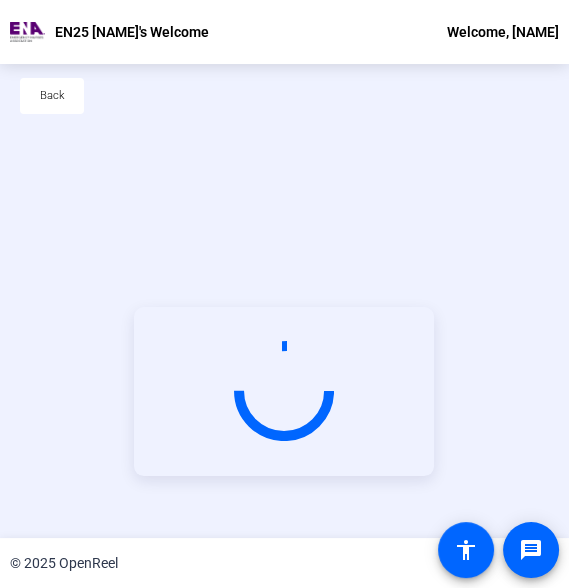 scroll, scrollTop: 0, scrollLeft: 0, axis: both 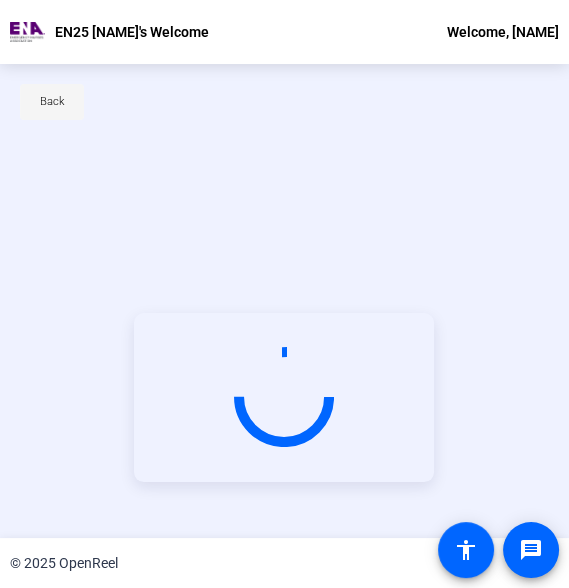 click on "Back" 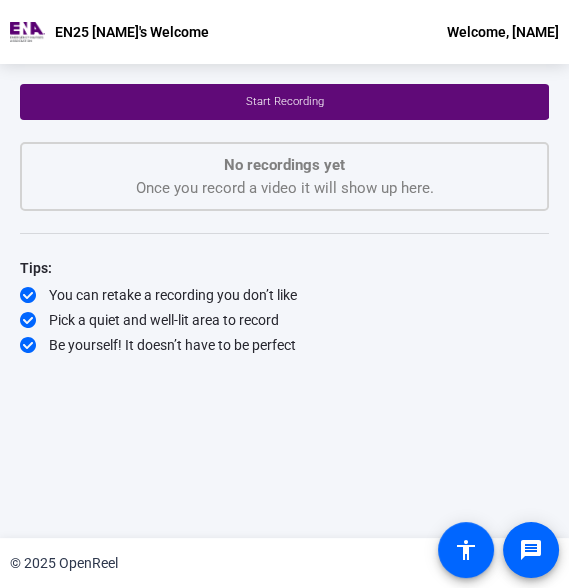 click 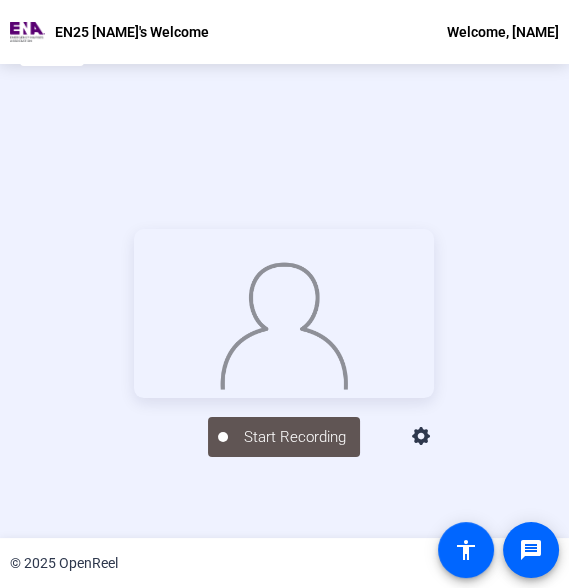 scroll, scrollTop: 95, scrollLeft: 0, axis: vertical 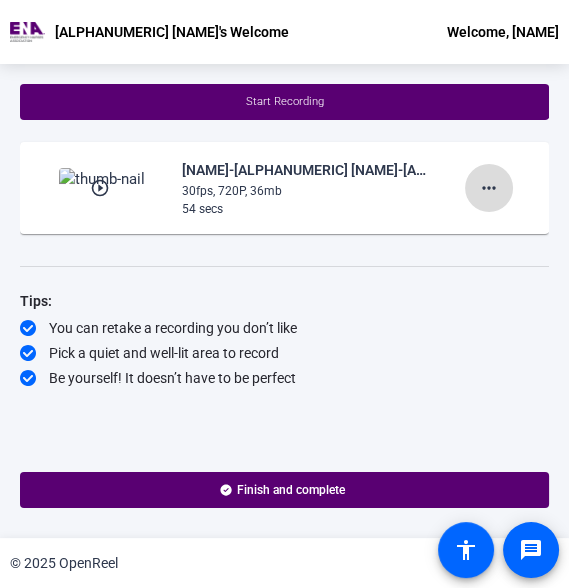 click on "more_horiz" 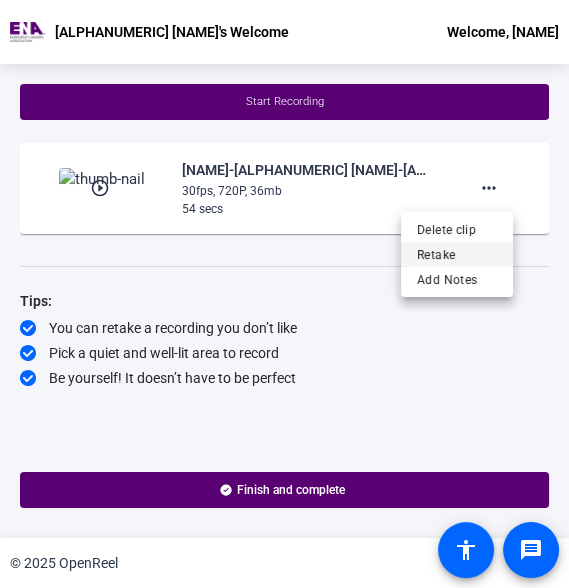 click on "Retake" at bounding box center (457, 254) 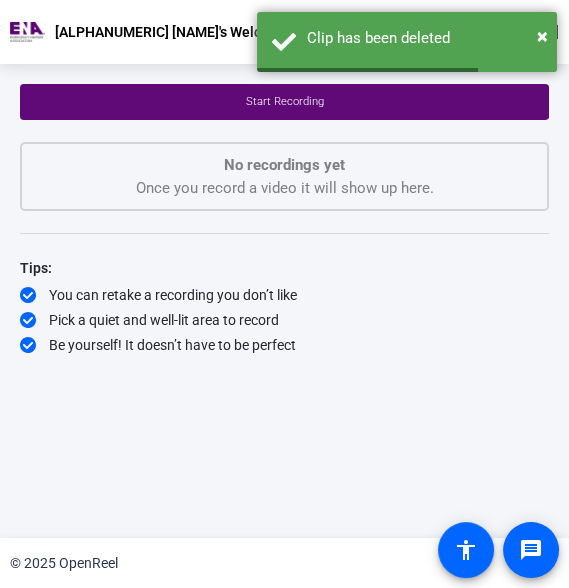 click on "Start Recording" 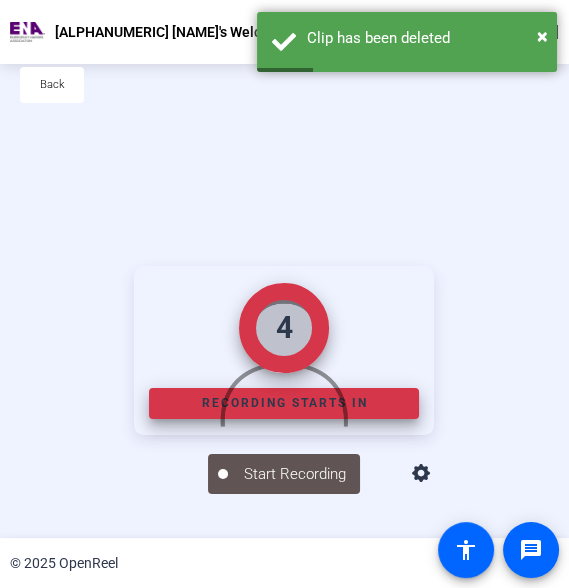 scroll, scrollTop: 28, scrollLeft: 0, axis: vertical 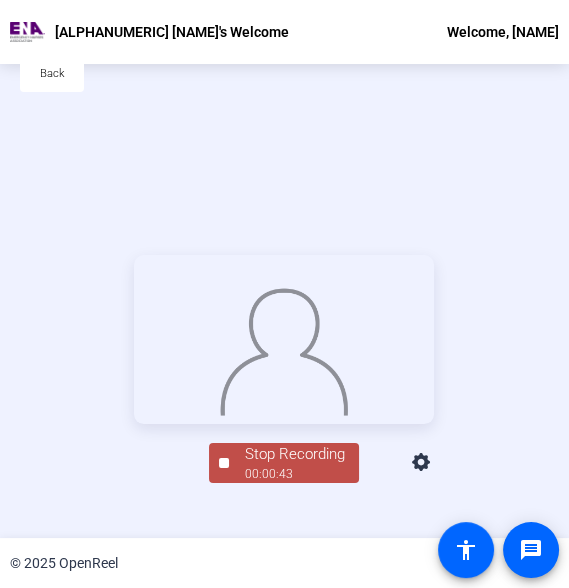 click on "Stop Recording" 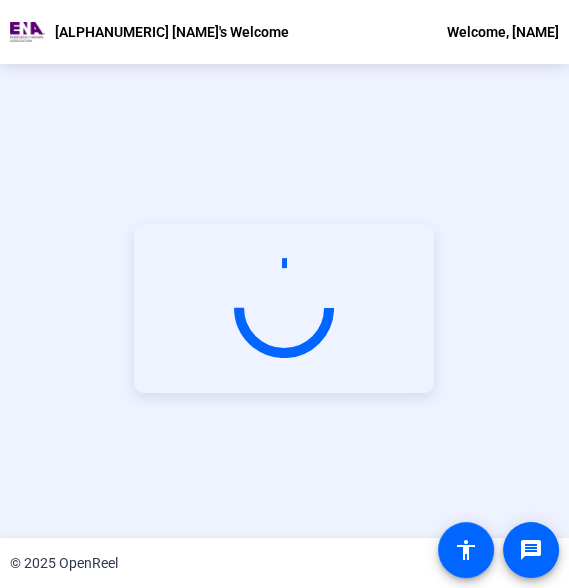 scroll, scrollTop: 95, scrollLeft: 0, axis: vertical 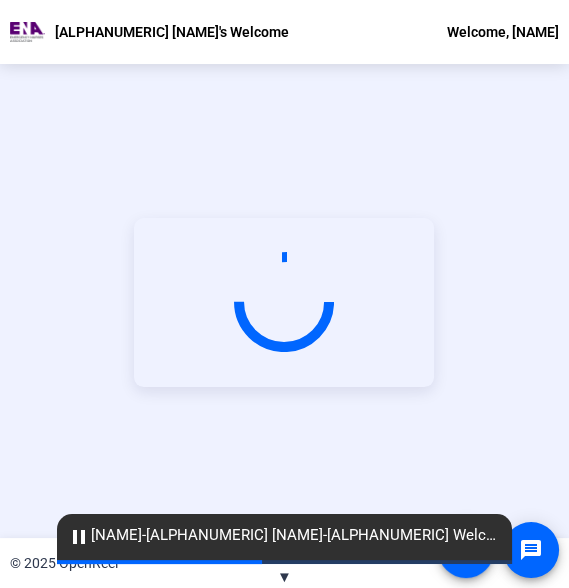 click on "pause" 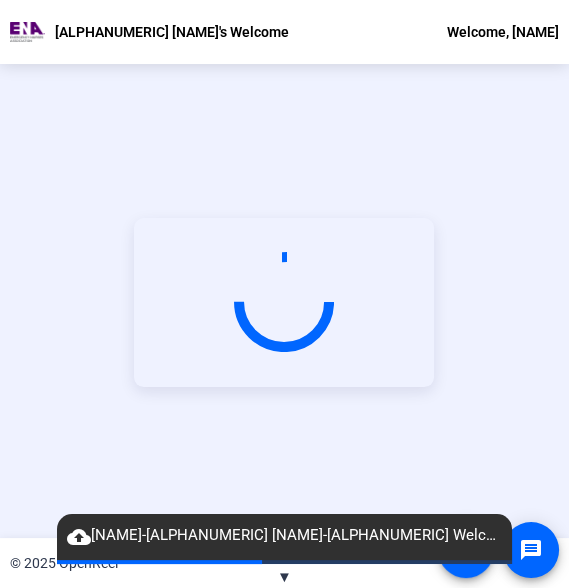 click on "cloud_upload" 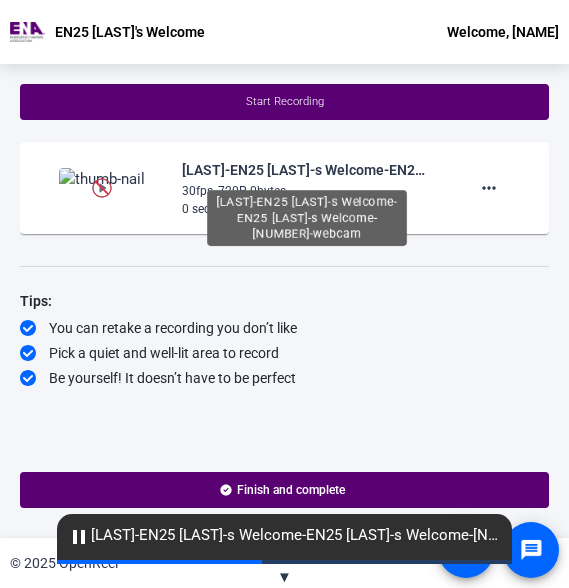 scroll, scrollTop: 0, scrollLeft: 0, axis: both 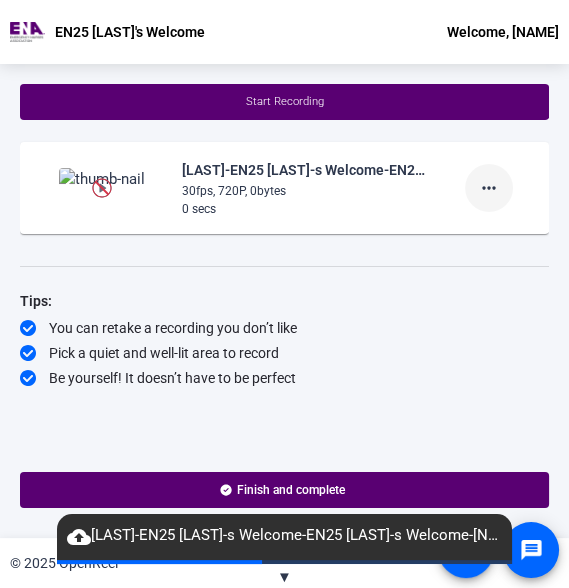 click on "more_horiz" 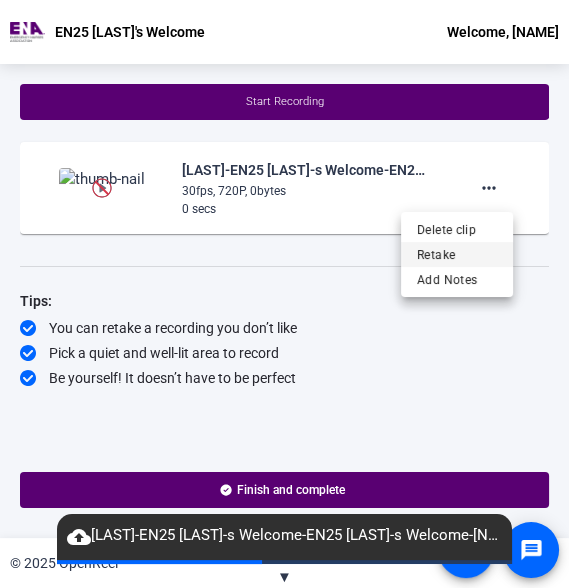 click on "Retake" at bounding box center (457, 254) 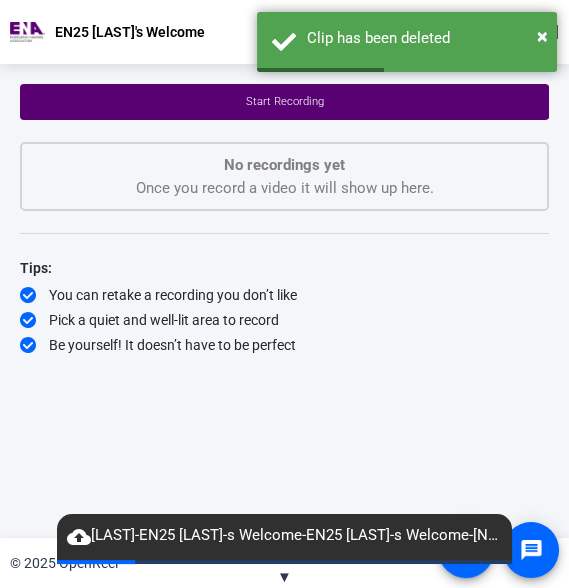 click on "Start Recording" 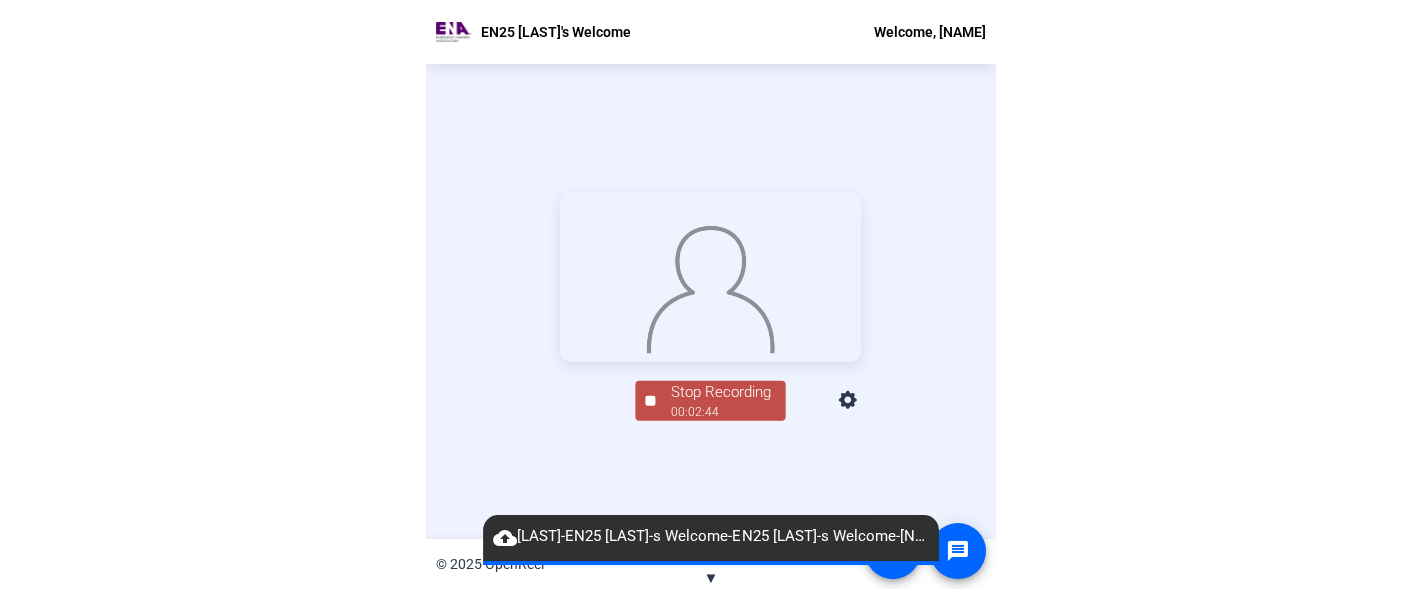 scroll, scrollTop: 95, scrollLeft: 0, axis: vertical 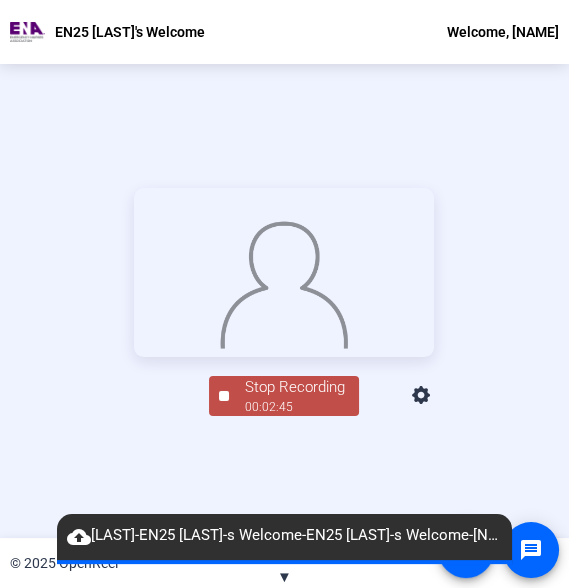 click on "Stop Recording" 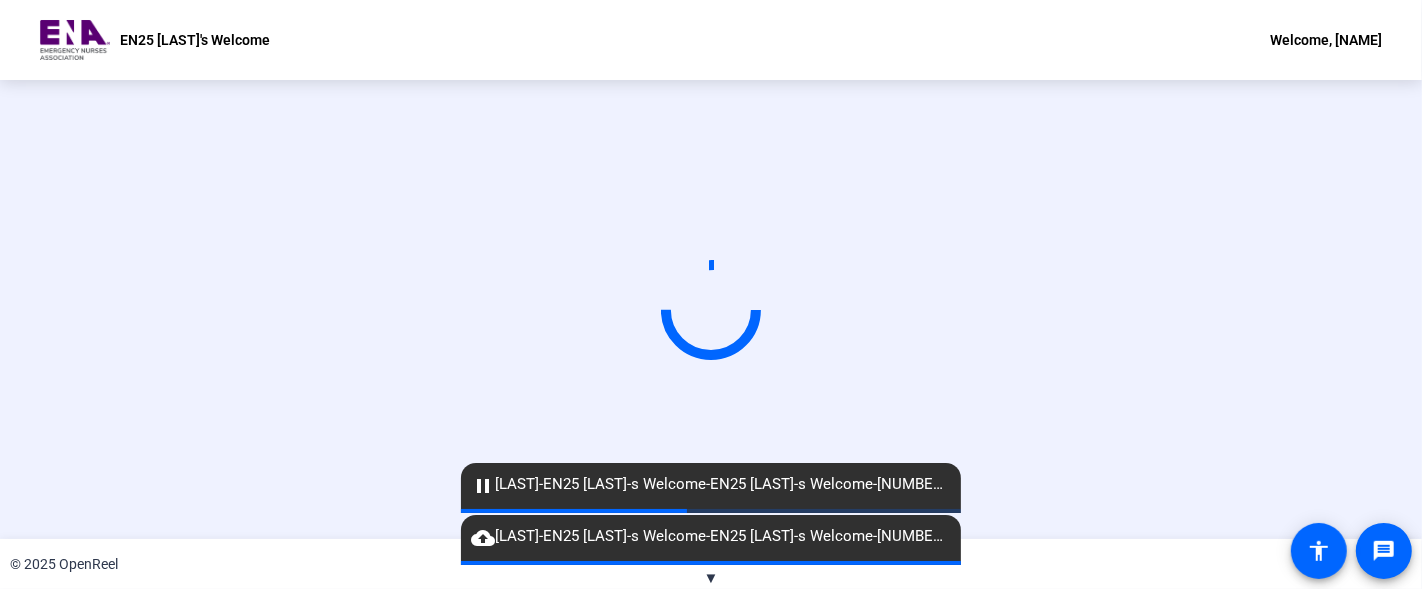 scroll, scrollTop: 11, scrollLeft: 0, axis: vertical 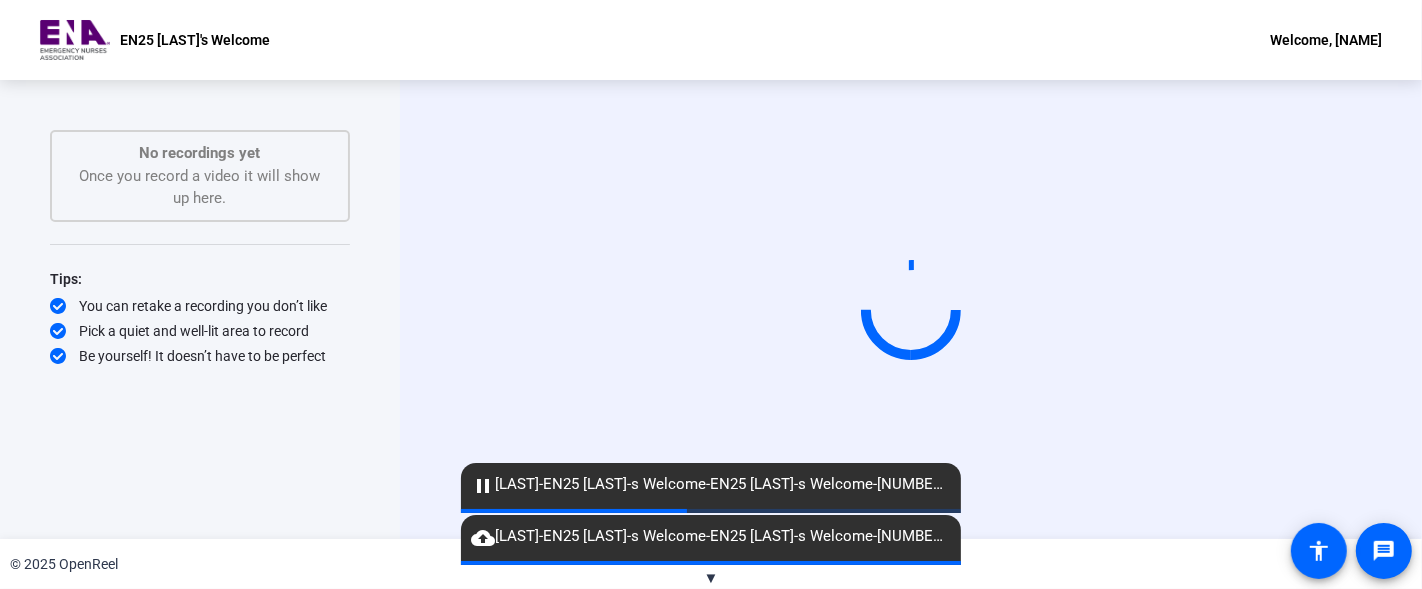 click on "pause" 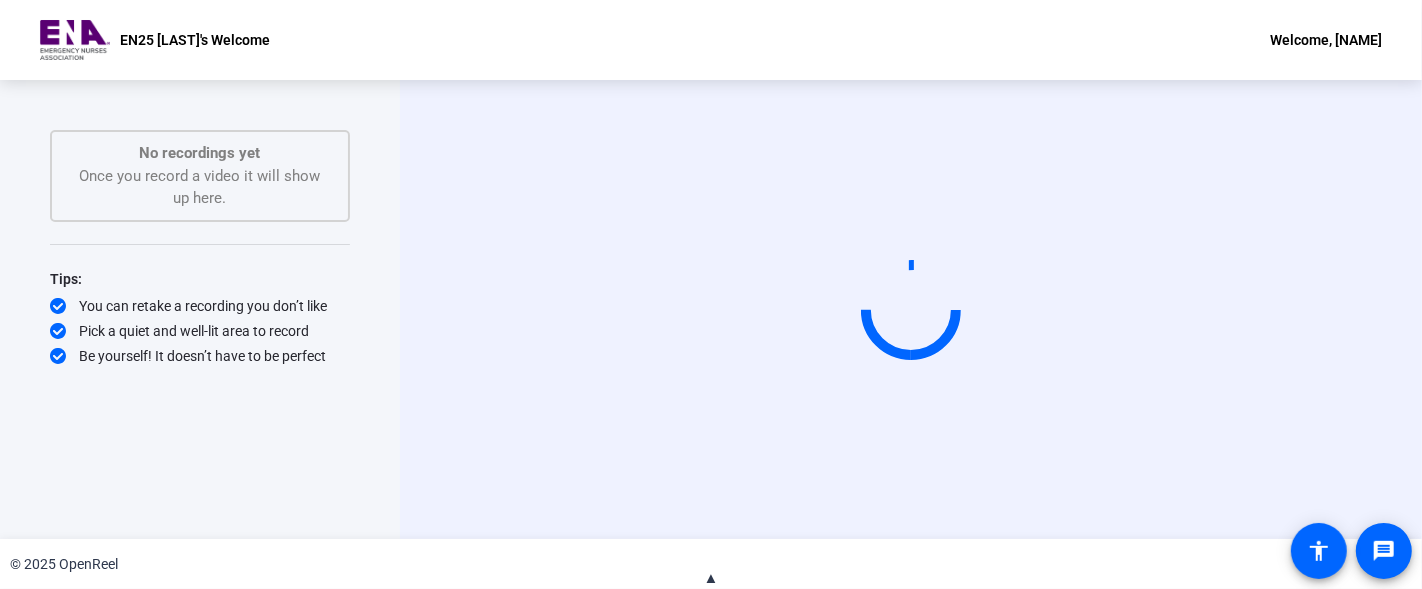 click on "▲" 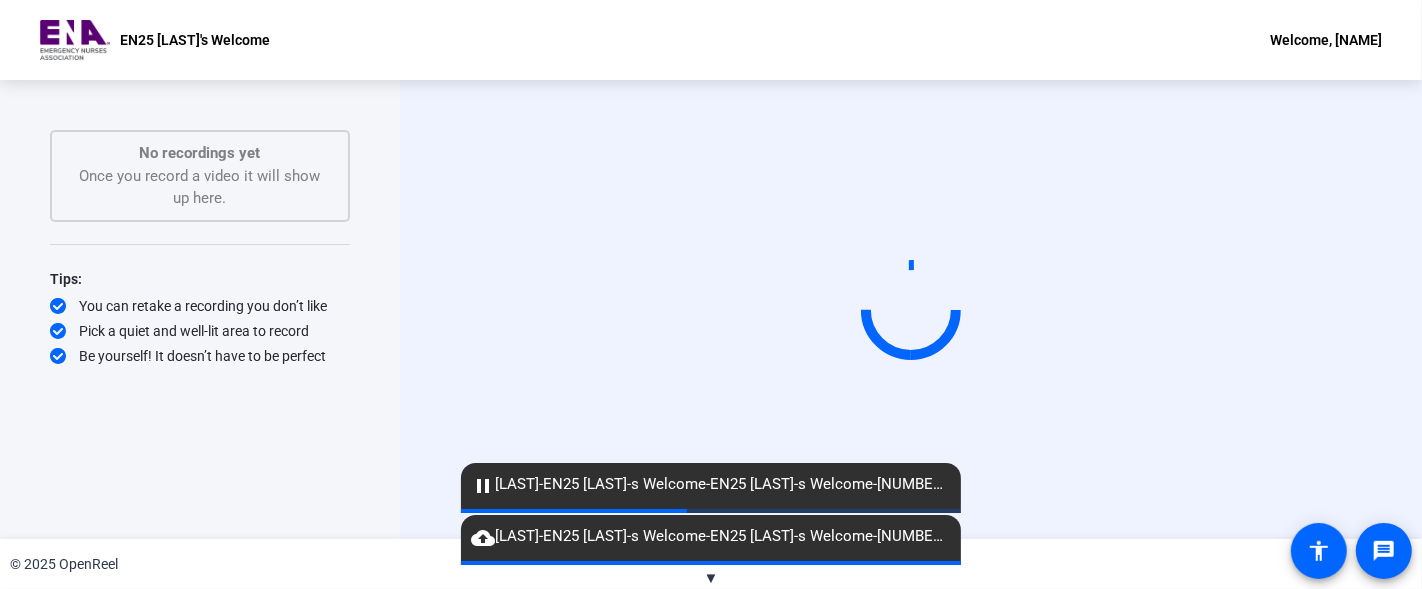 click on "cloud_upload" 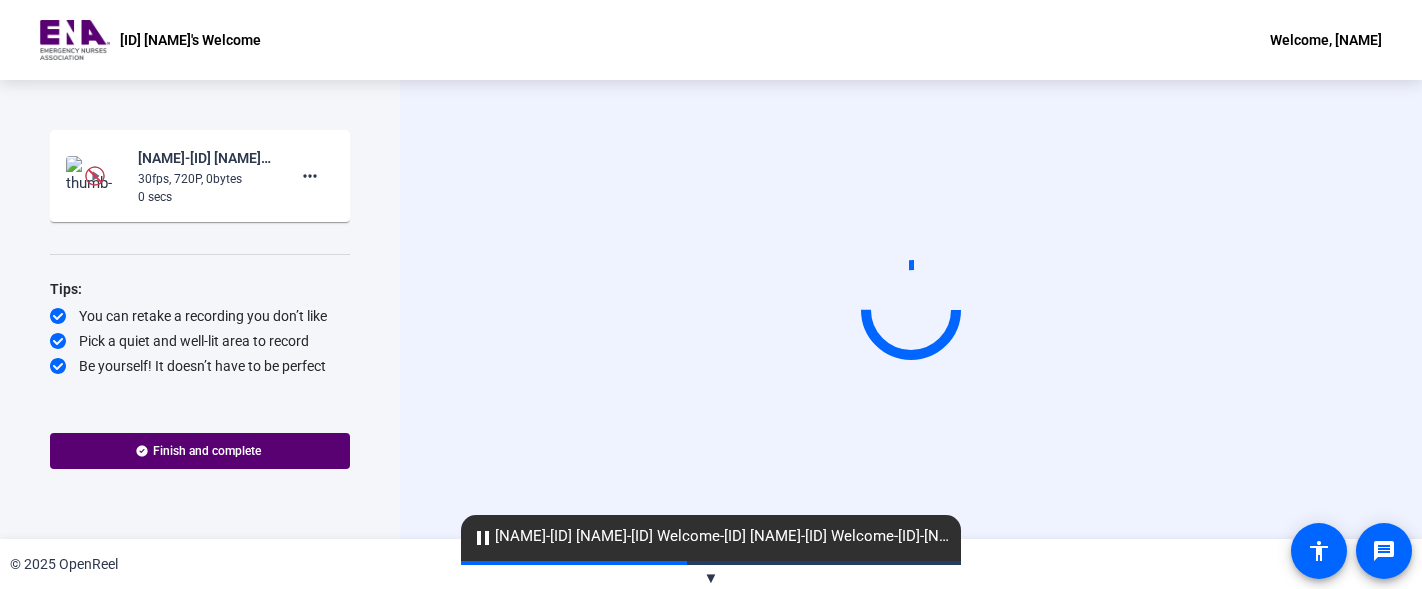 scroll, scrollTop: 0, scrollLeft: 0, axis: both 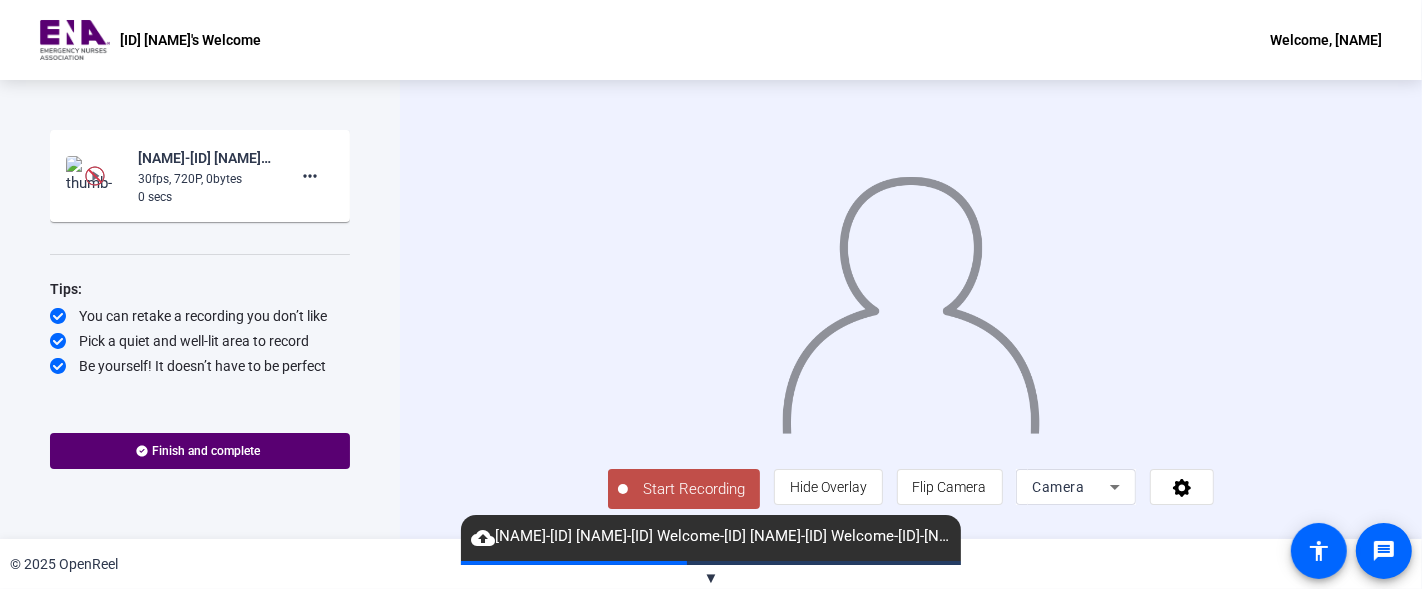click on "30fps, 720P, 0bytes" 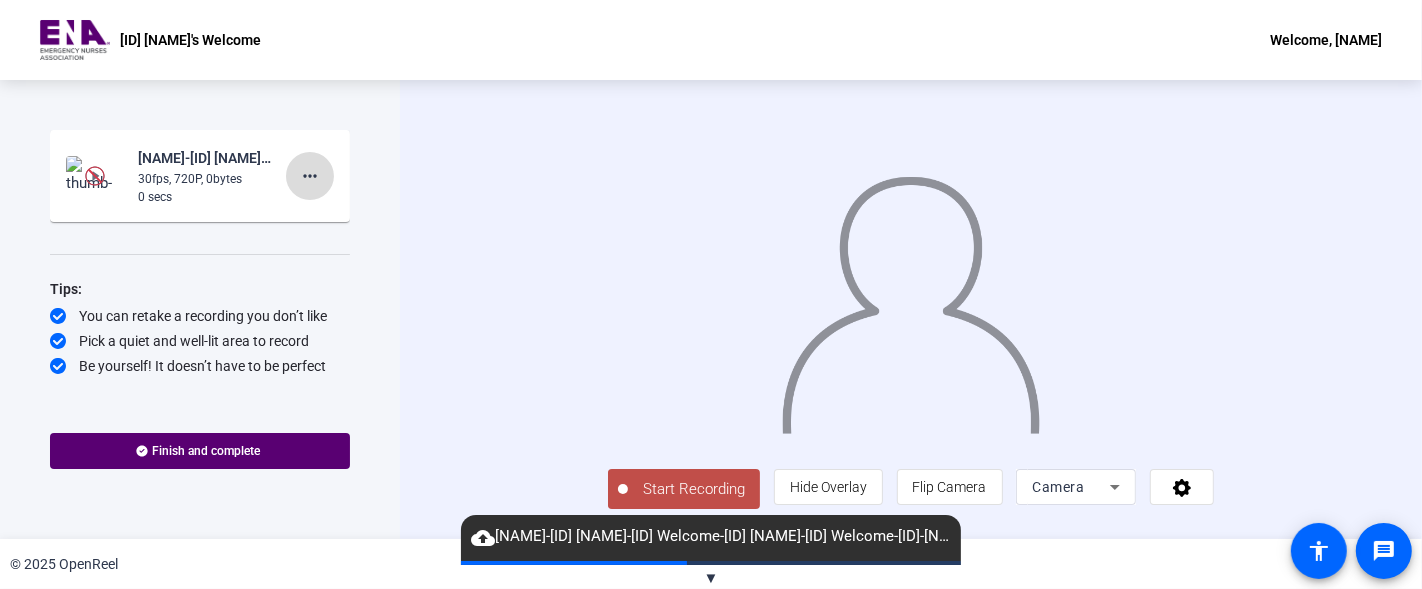 click on "more_horiz" 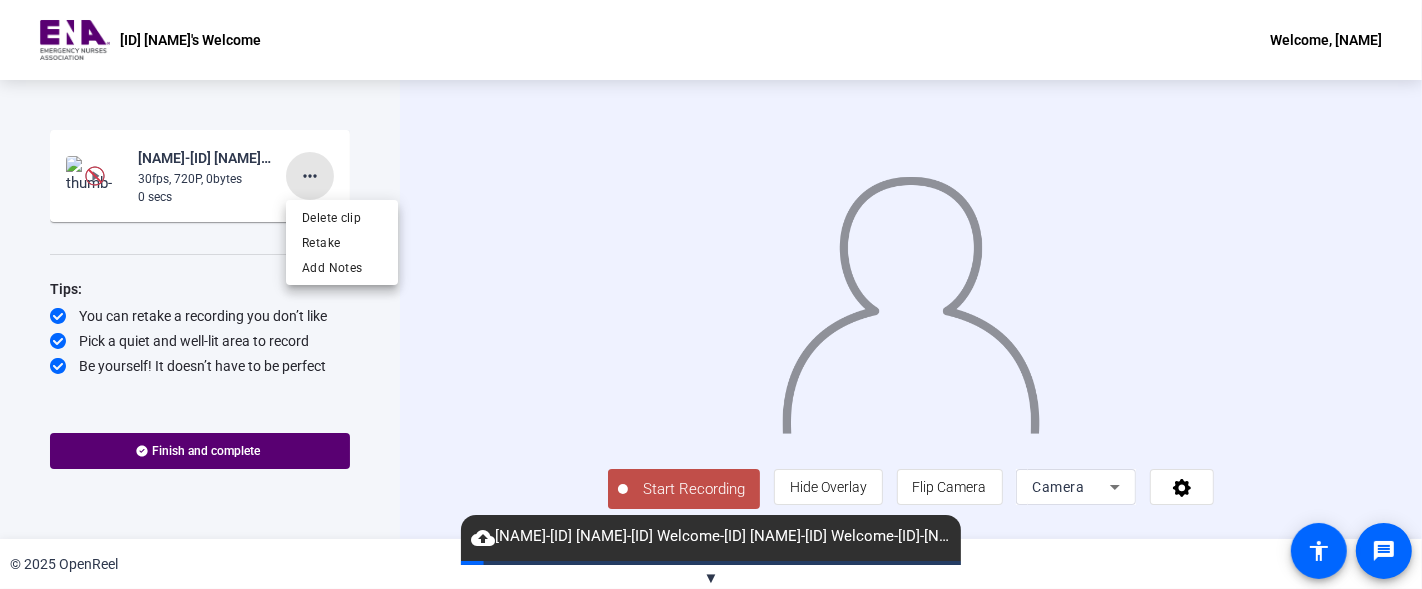 click on "[ID] [NAME]'s Welcome Welcome, [NAME] Start Recording [NAME]-[ID] [NAME]-[ID] Welcome-[ID] [NAME]-[ID] Welcome-[ID]-[NUMBER] 30fps, 720P, 0bytes 0 secs more_horiz Tips:
You can retake a recording you don’t like
Pick a quiet and well-lit area to record
Be yourself! It doesn’t have to be perfect
Finish and complete  Back  Start Recording  person  Hide Overlay flip Flip Camera Camera © 2025 OpenReel ▼  cloud_upload   [NAME]-[ID] [NAME]-[ID] Welcome-[ID] [NAME]-[ID] Welcome-[ID]-[NUMBER]  message accessibility
Image Overlay Flip Camera [NAME]-[ID] [NAME]-[ID] Welcome-[ID] [NAME]-[ID] Welcome-[ID]-[NUMBER]
Delete clip  Retake  Add Notes" at bounding box center (711, 294) 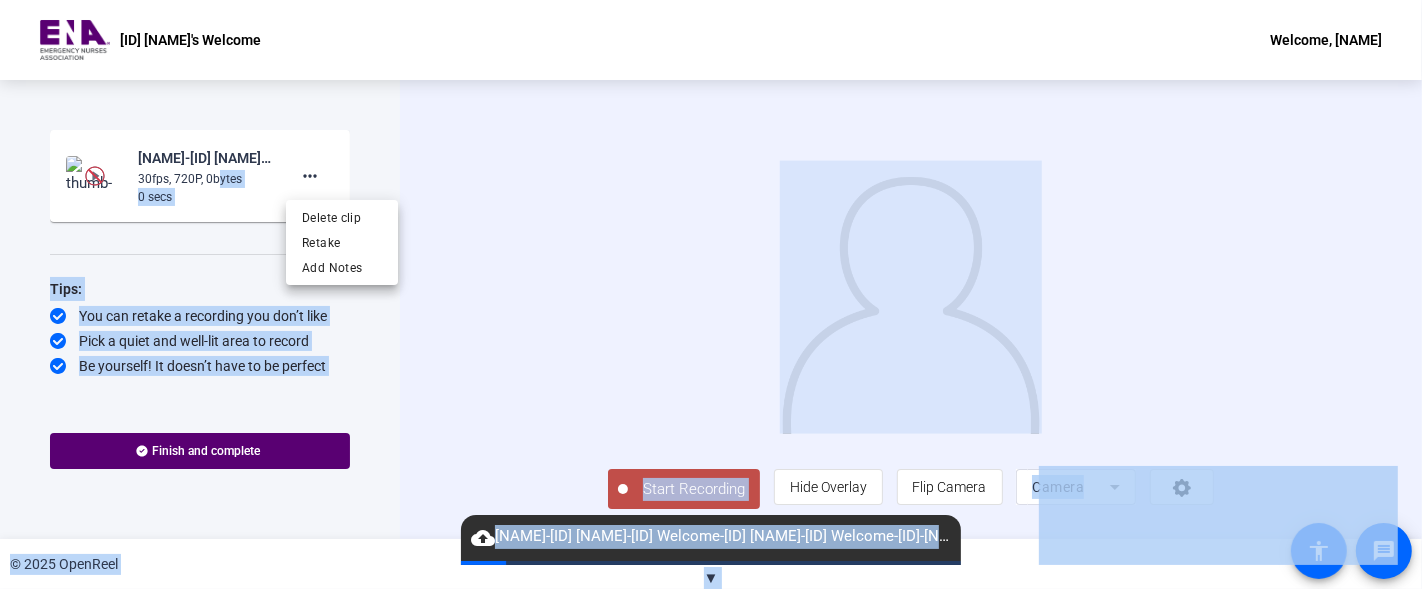 click at bounding box center (711, 294) 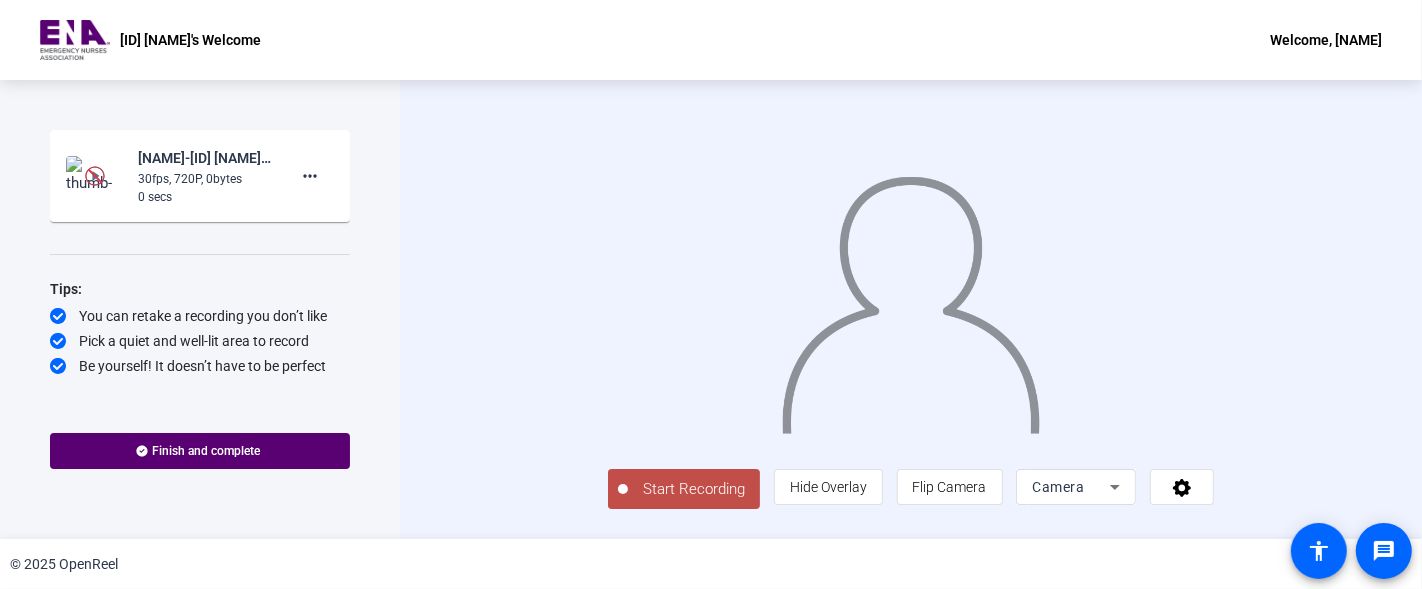 scroll, scrollTop: 0, scrollLeft: 0, axis: both 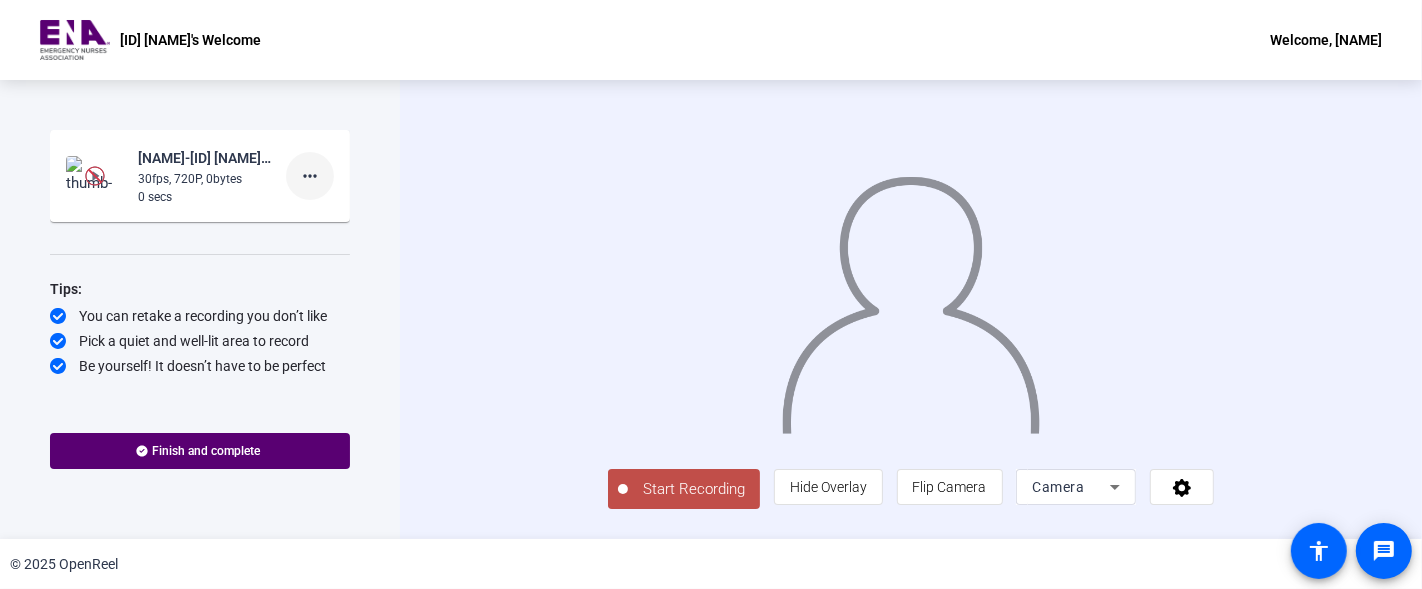 click on "more_horiz" 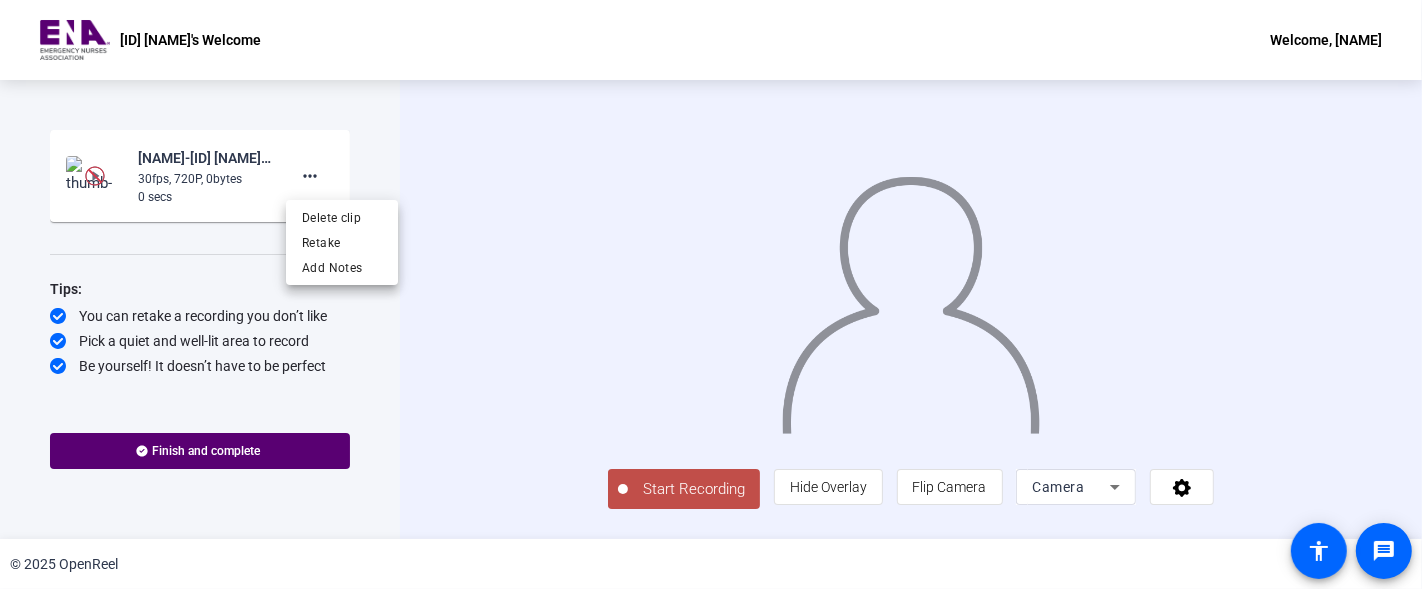 click at bounding box center [711, 294] 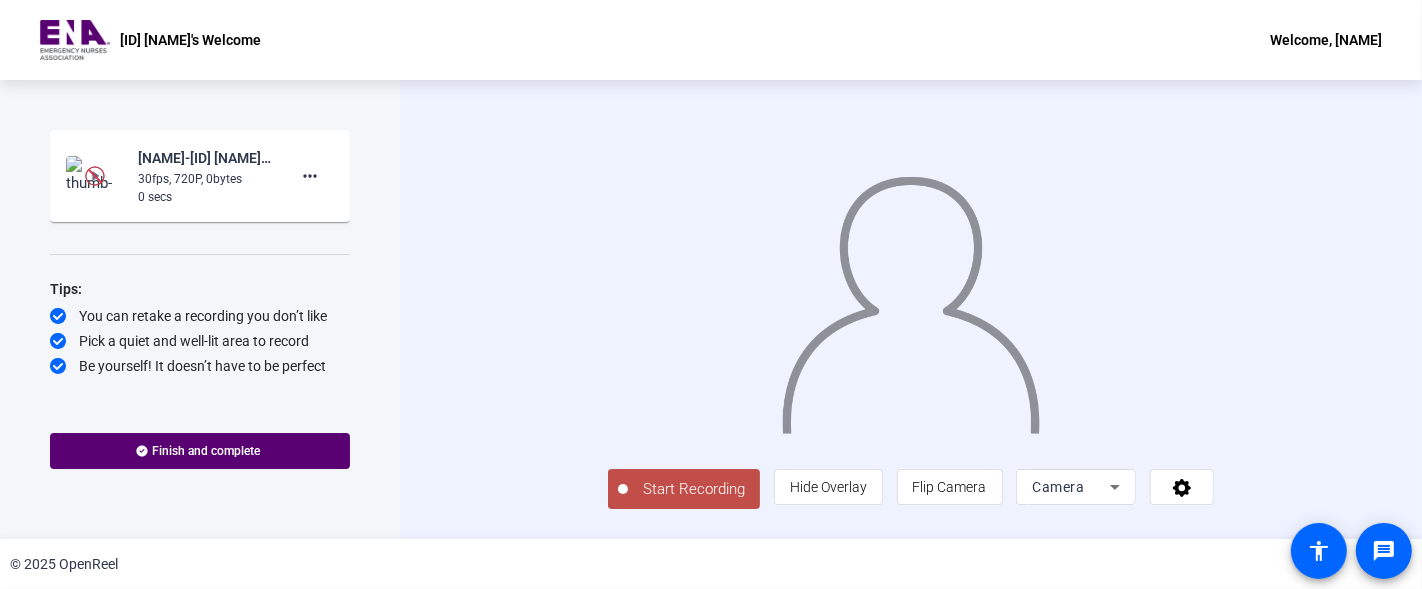 click on "30fps, 720P, 0bytes" 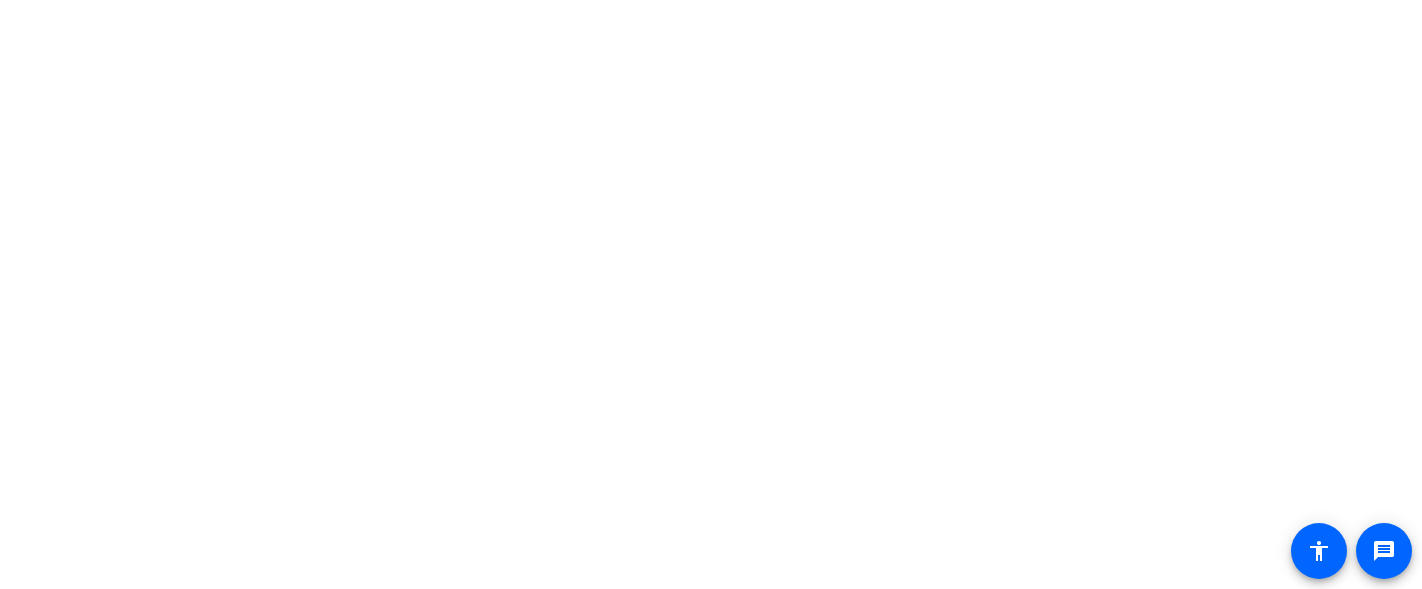 scroll, scrollTop: 0, scrollLeft: 0, axis: both 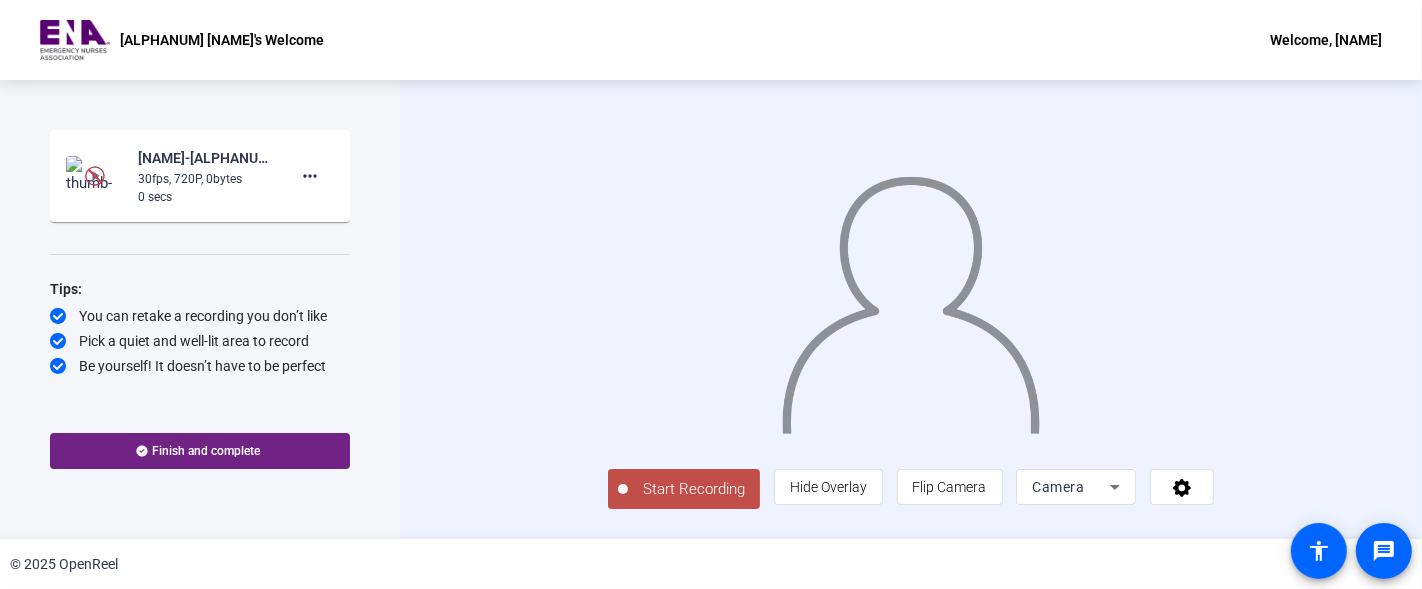 click on "Finish and complete" 